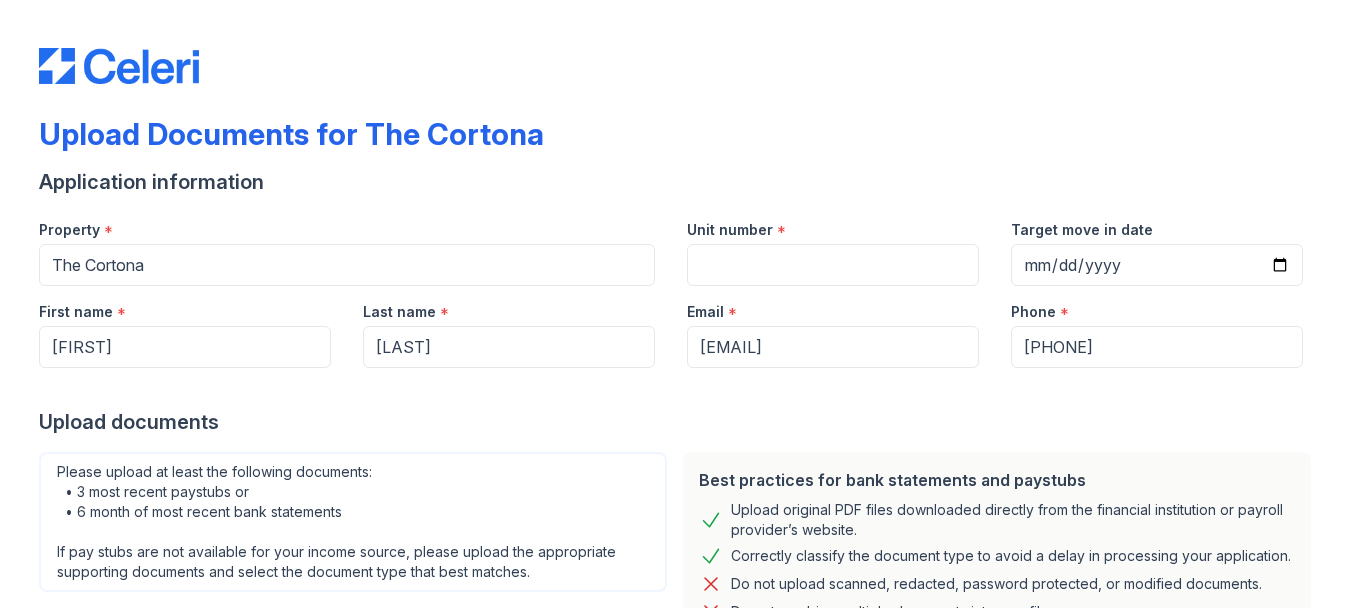 scroll, scrollTop: 0, scrollLeft: 0, axis: both 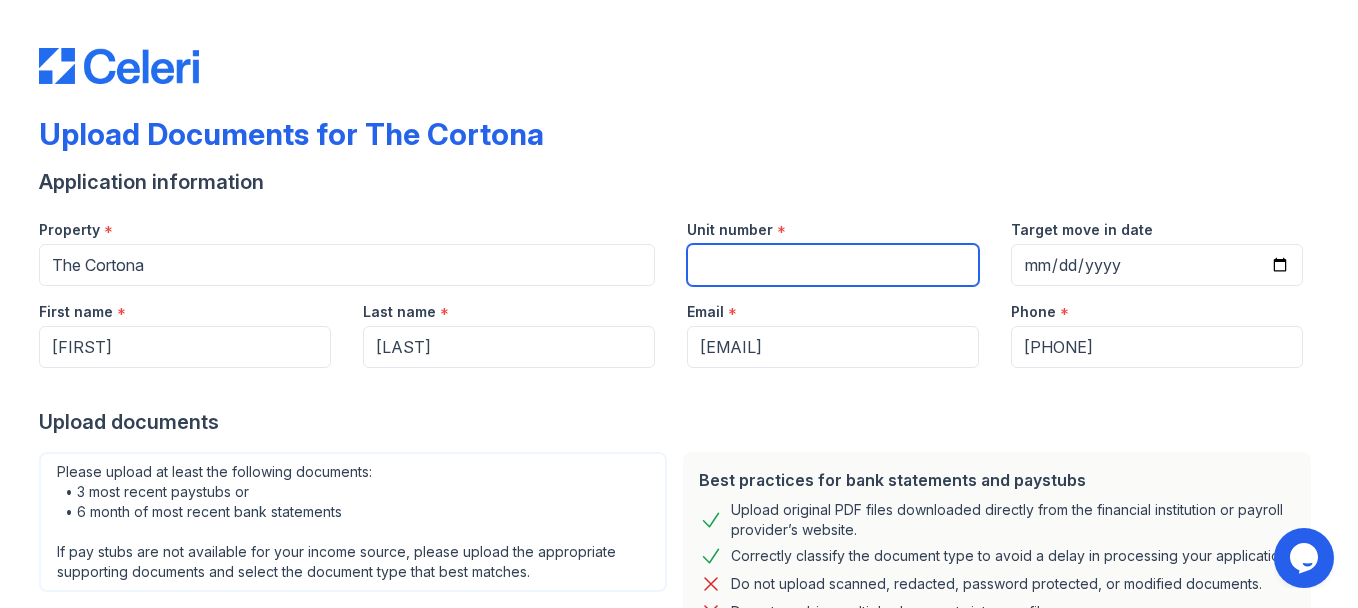 drag, startPoint x: 0, startPoint y: 0, endPoint x: 766, endPoint y: 257, distance: 807.9635 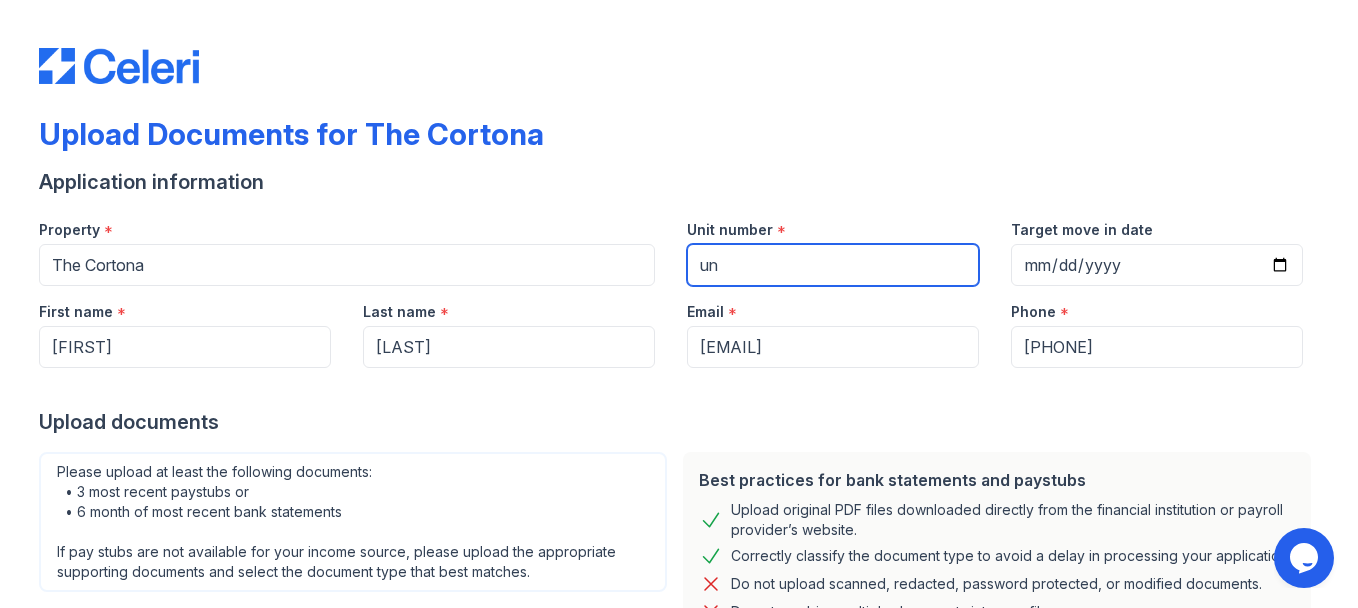 type on "u" 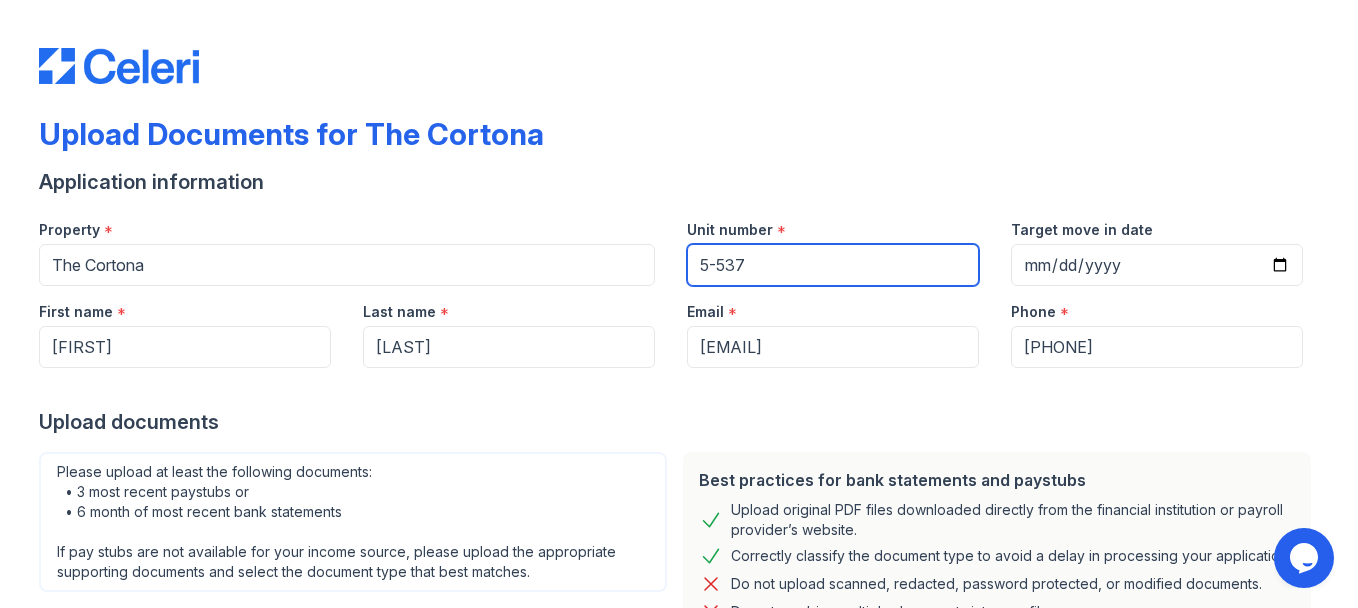 type on "5-537" 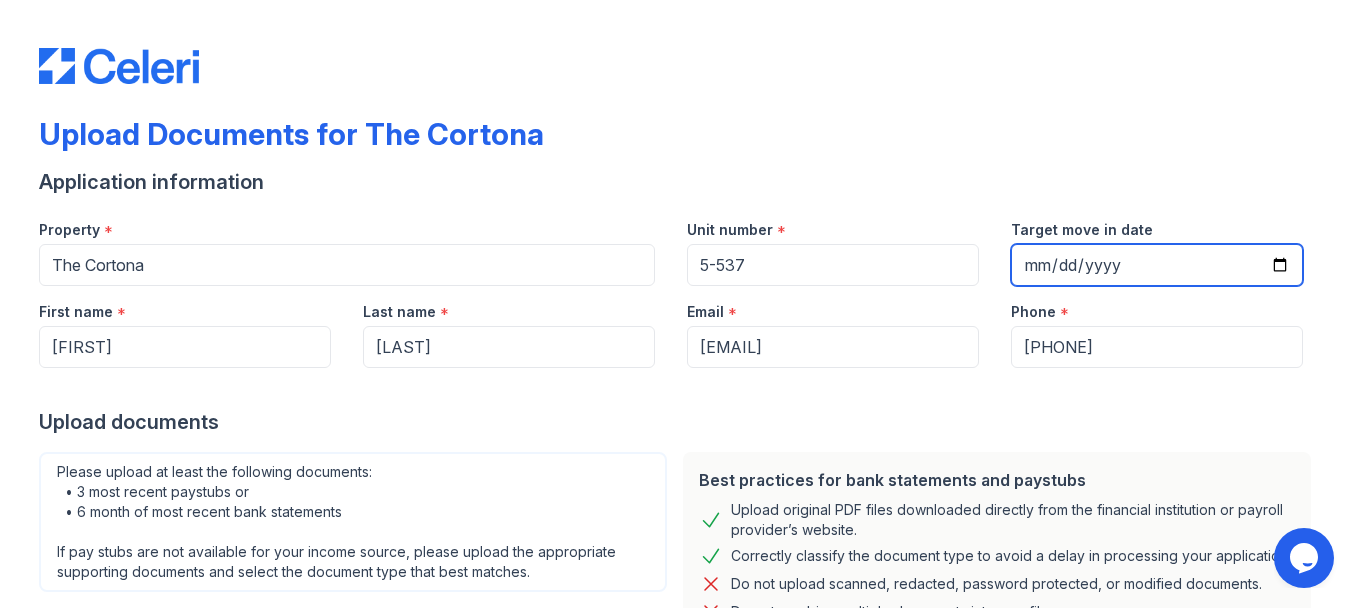 click on "Target move in date" at bounding box center [1157, 265] 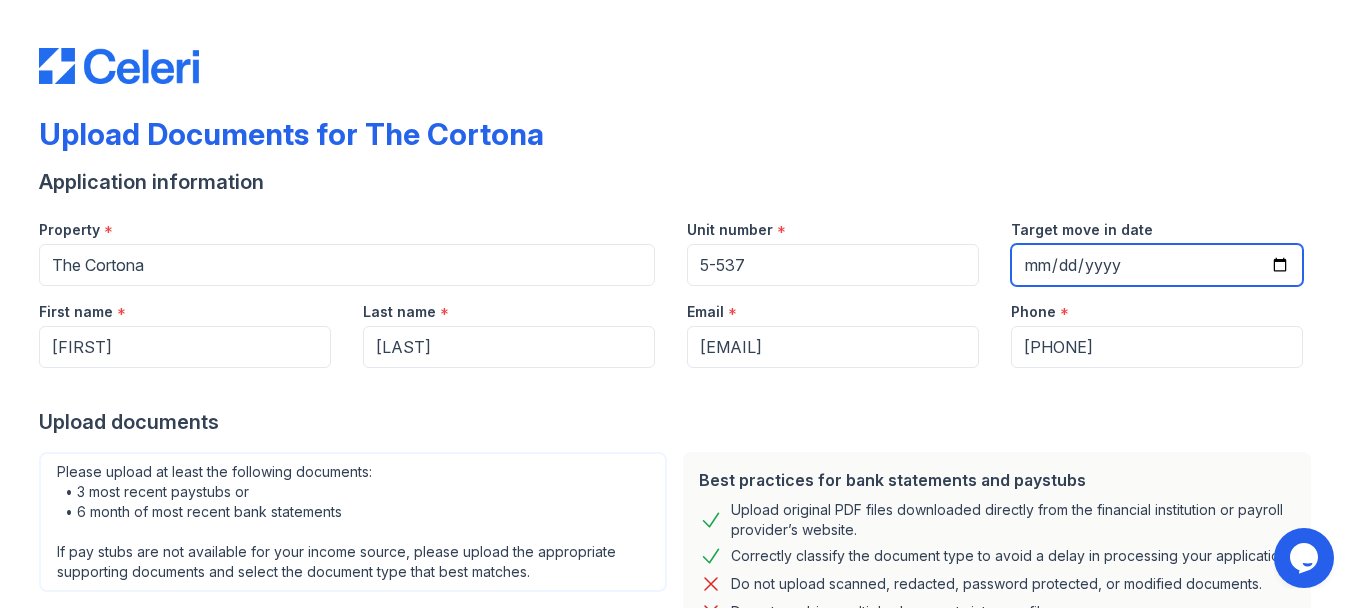 click on "Target move in date" at bounding box center [1157, 265] 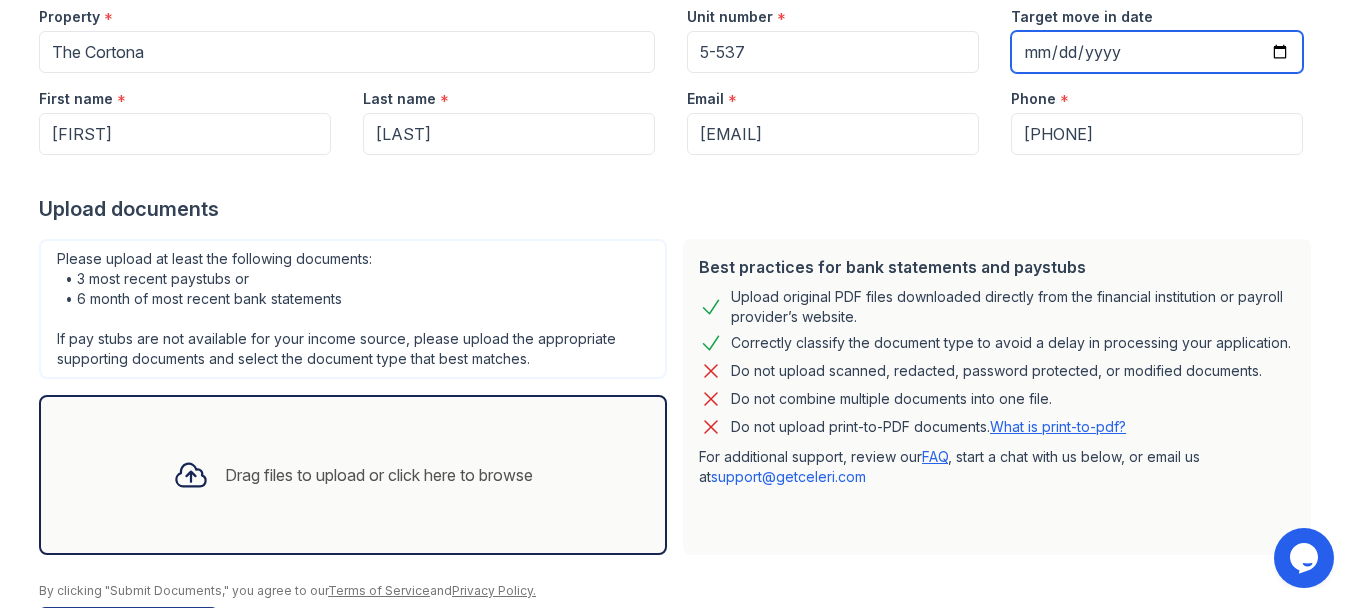 scroll, scrollTop: 284, scrollLeft: 0, axis: vertical 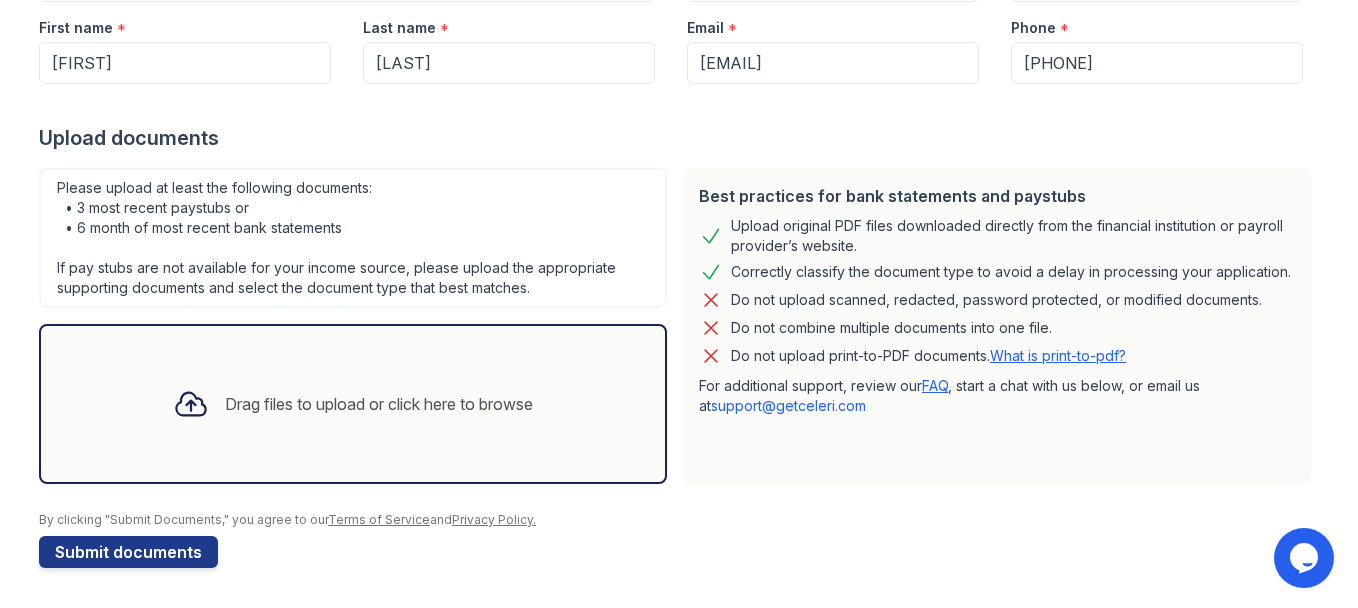 click on "Drag files to upload or click here to browse" at bounding box center [353, 404] 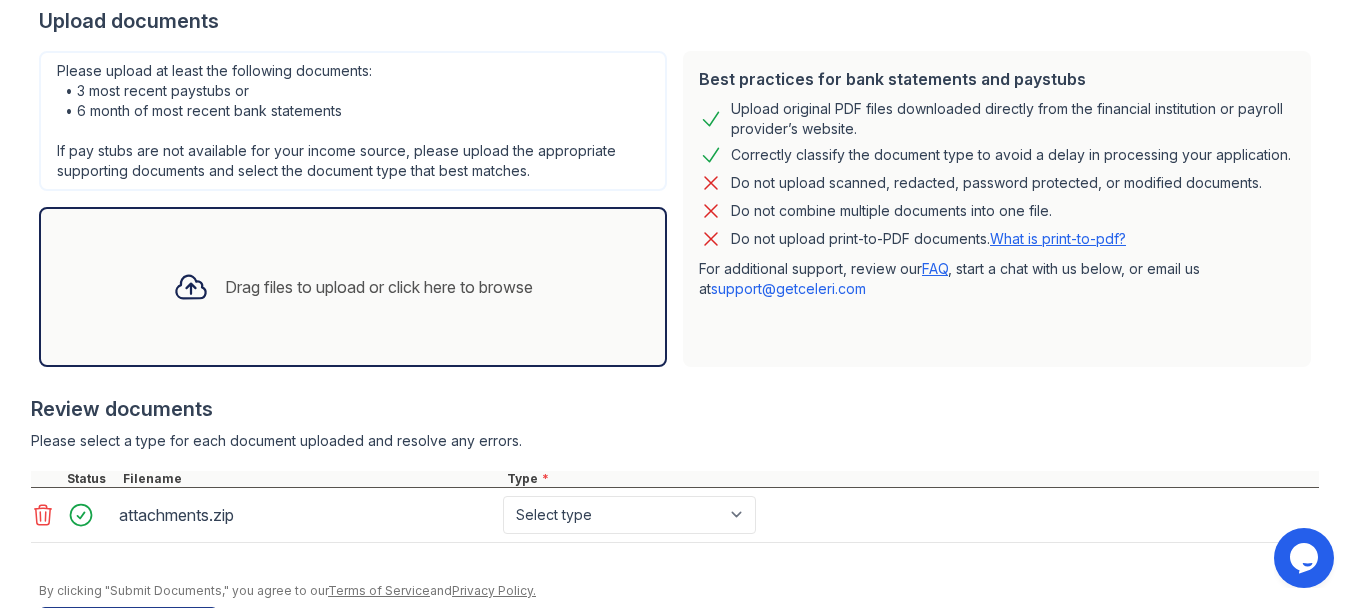 scroll, scrollTop: 472, scrollLeft: 0, axis: vertical 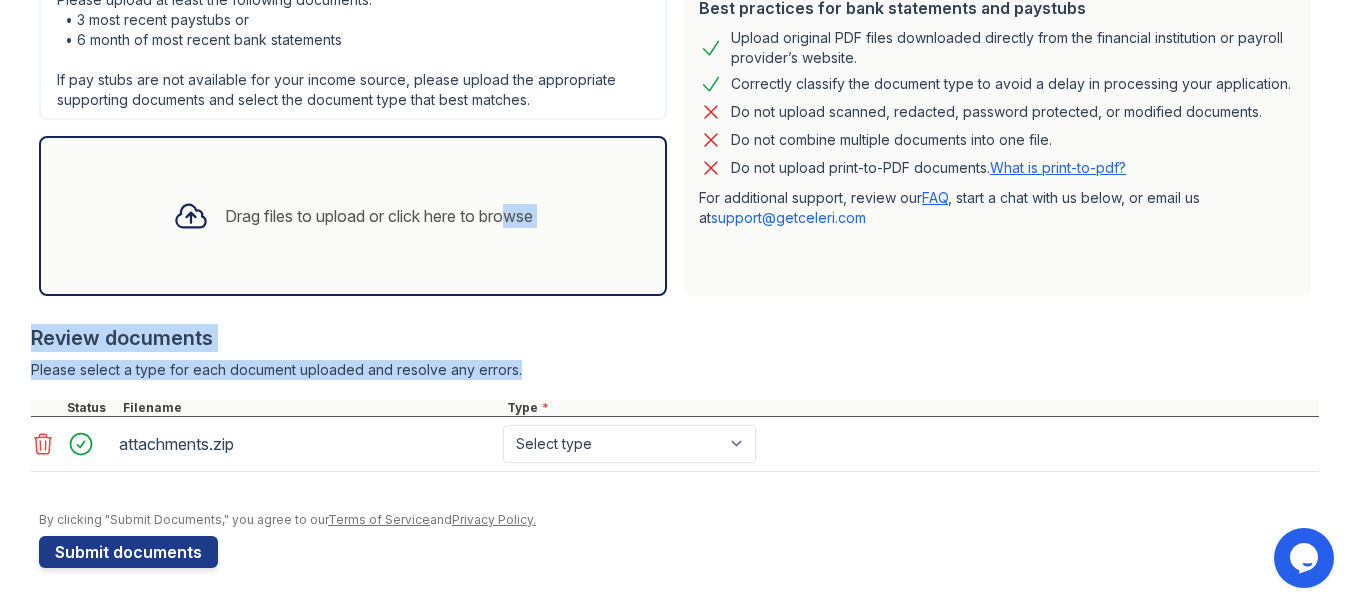 drag, startPoint x: 477, startPoint y: 391, endPoint x: 492, endPoint y: 299, distance: 93.214806 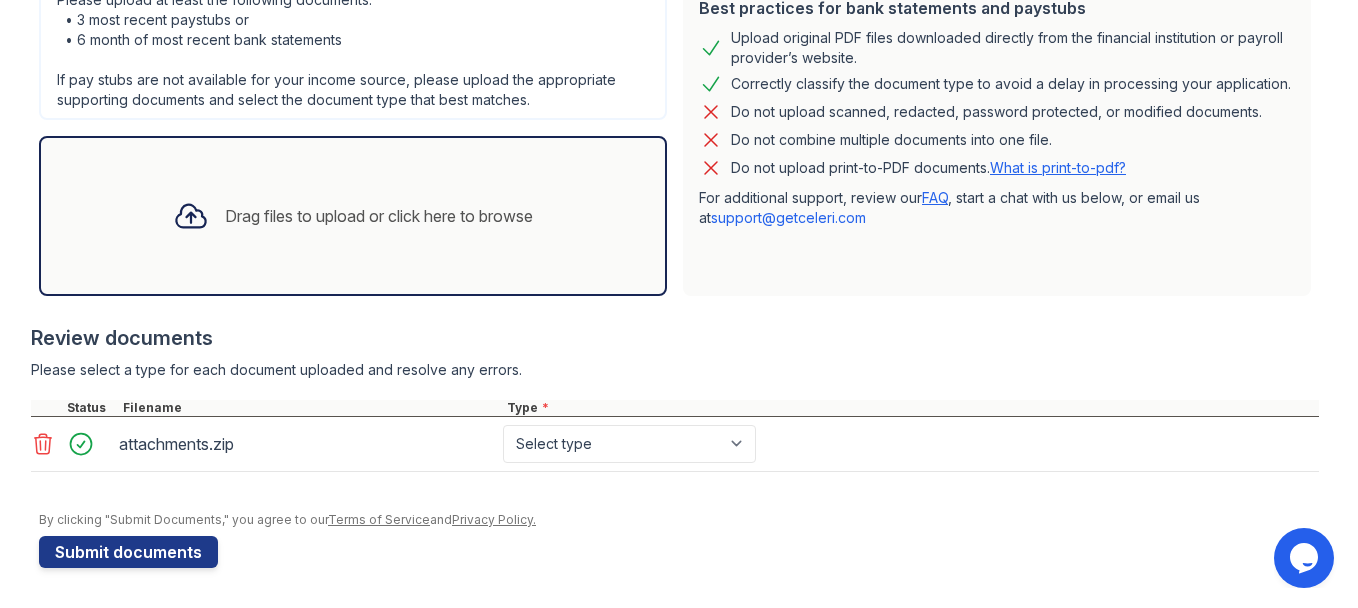 click at bounding box center (45, 444) 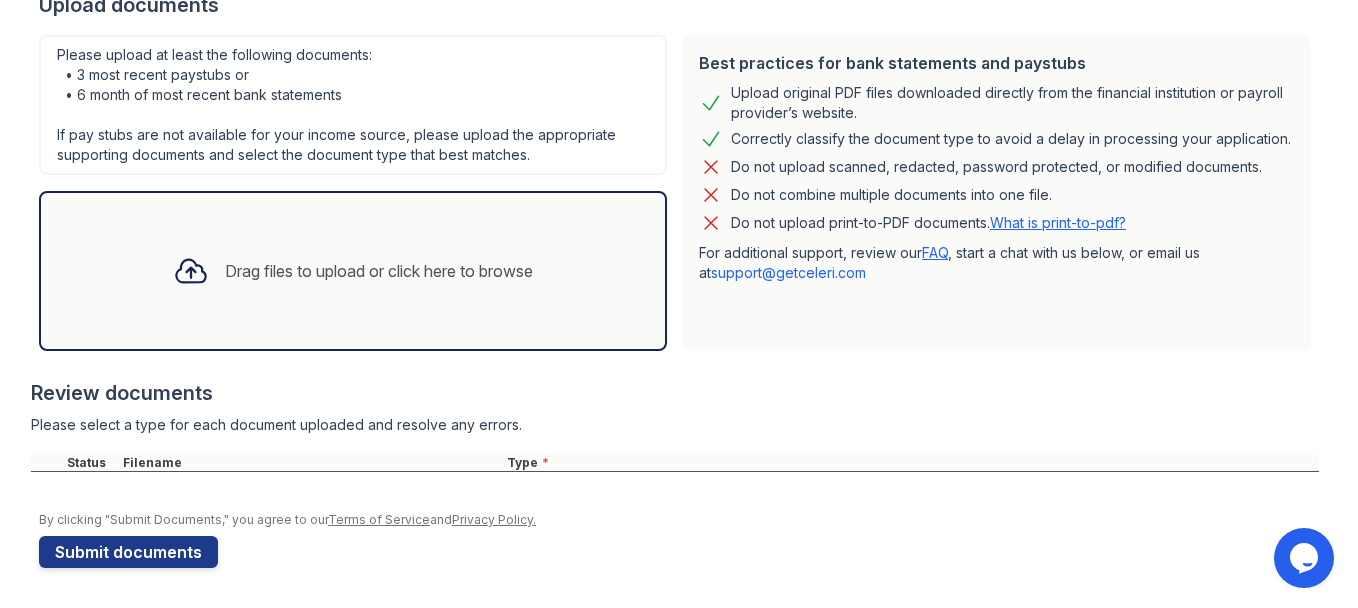 click on "Drag files to upload or click here to browse" at bounding box center [353, 271] 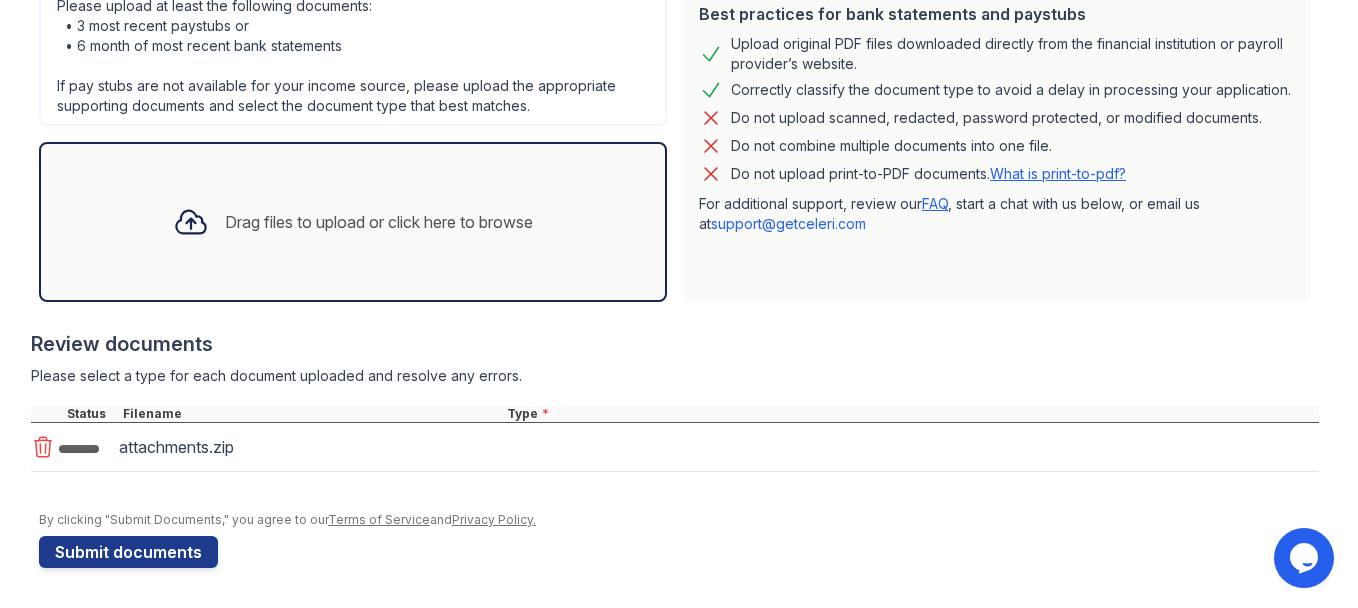 scroll, scrollTop: 472, scrollLeft: 0, axis: vertical 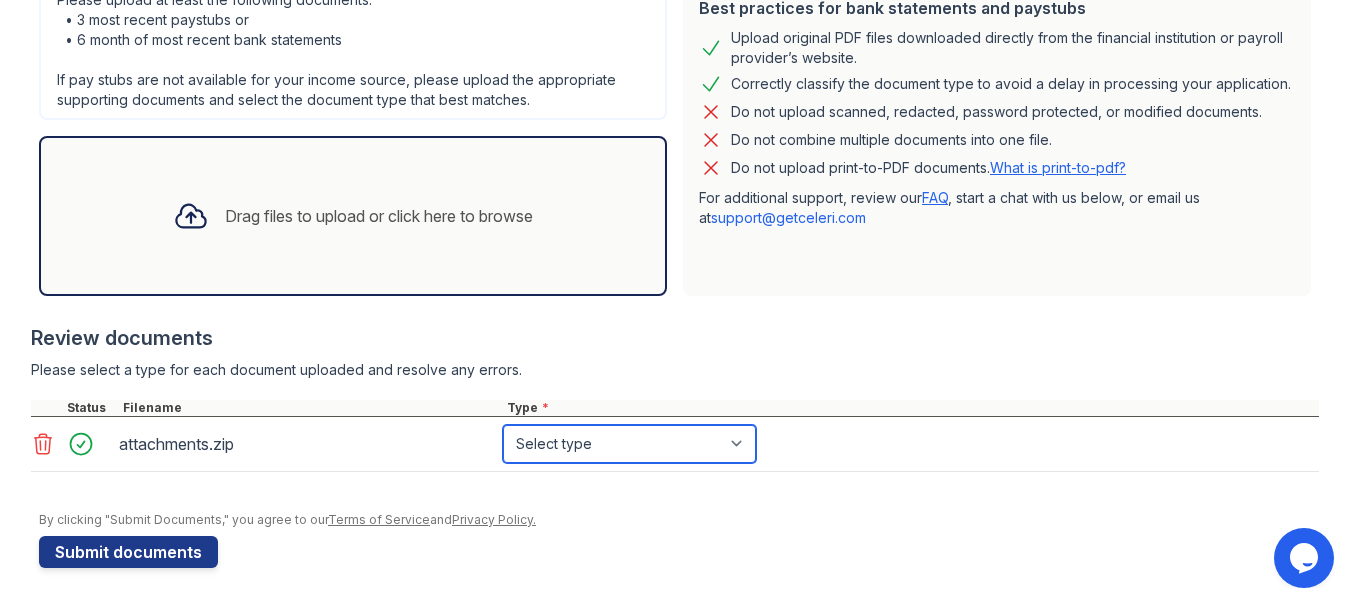 click on "Select type
Paystub
Bank Statement
Offer Letter
Tax Documents
Benefit Award Letter
Investment Account Statement
Other" at bounding box center [629, 444] 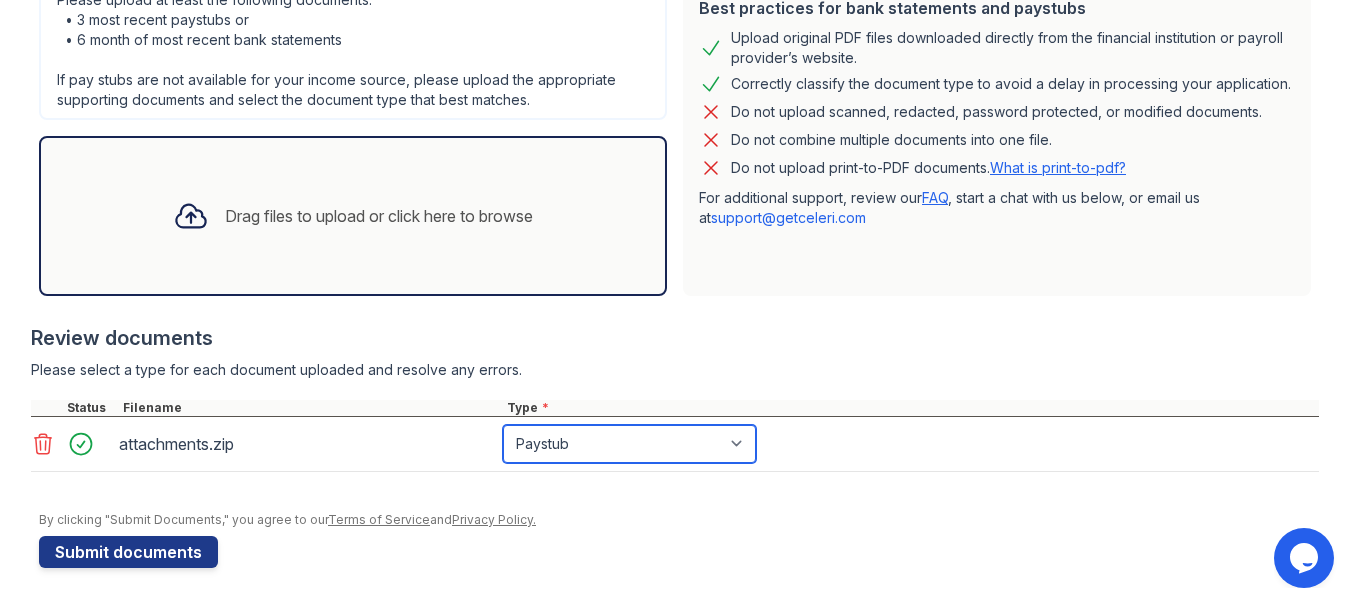 click on "Select type
Paystub
Bank Statement
Offer Letter
Tax Documents
Benefit Award Letter
Investment Account Statement
Other" at bounding box center (629, 444) 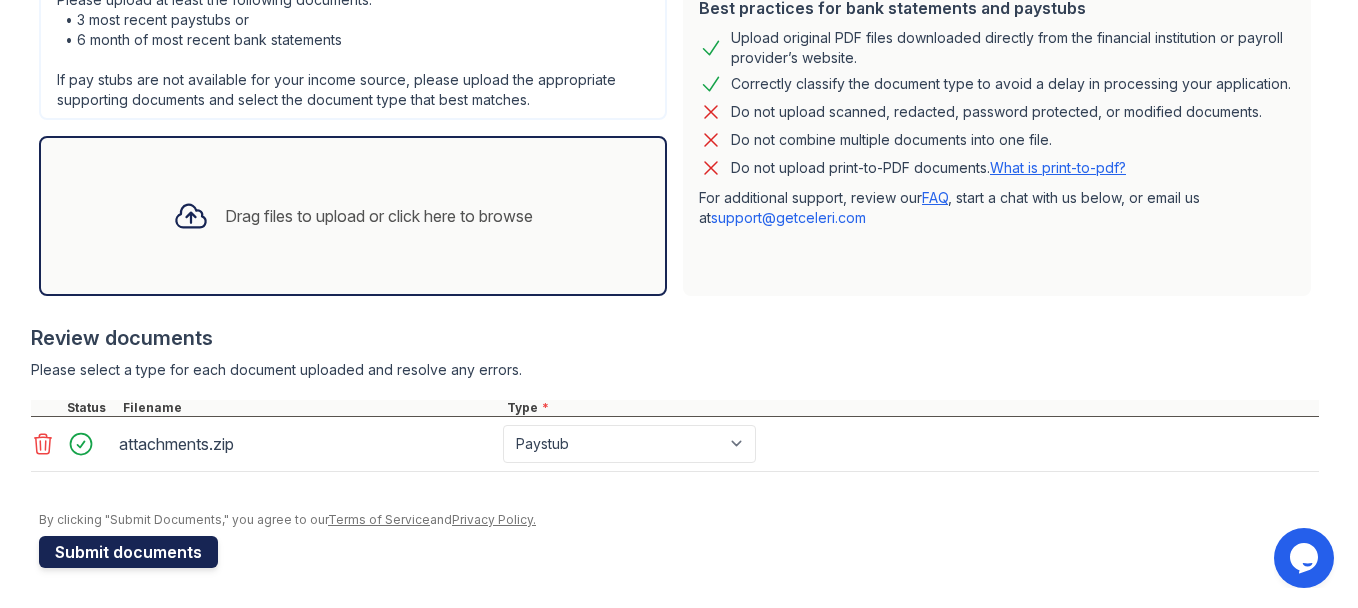 click on "Submit documents" at bounding box center (128, 552) 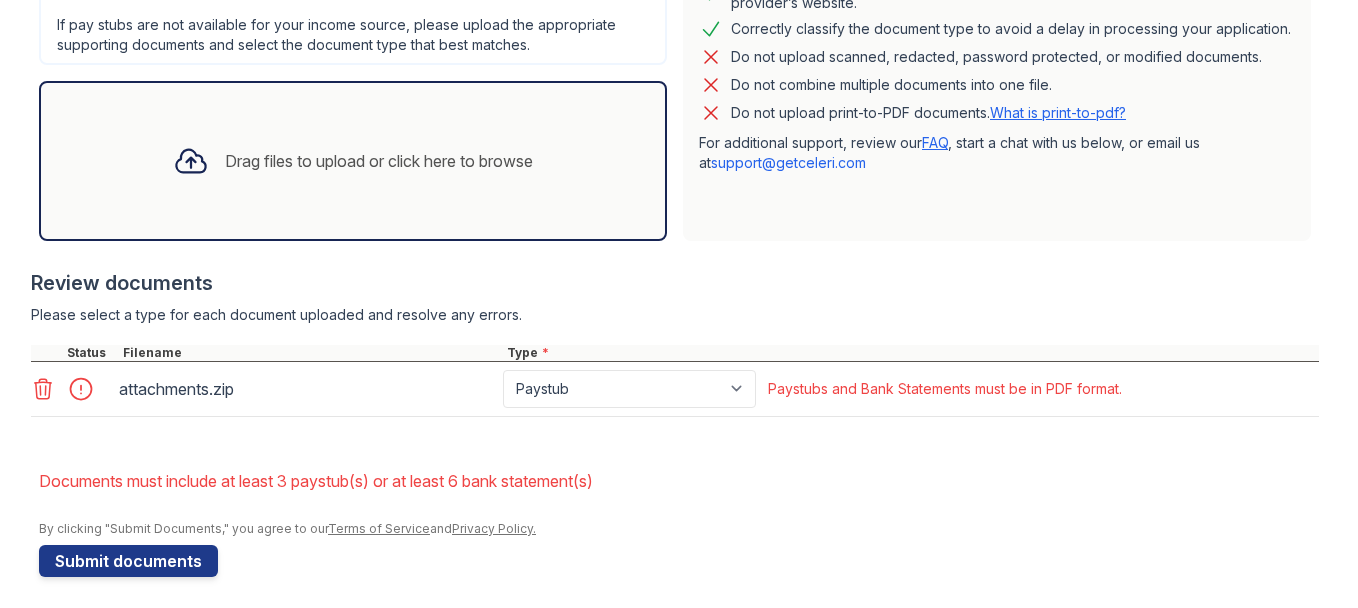 scroll, scrollTop: 585, scrollLeft: 0, axis: vertical 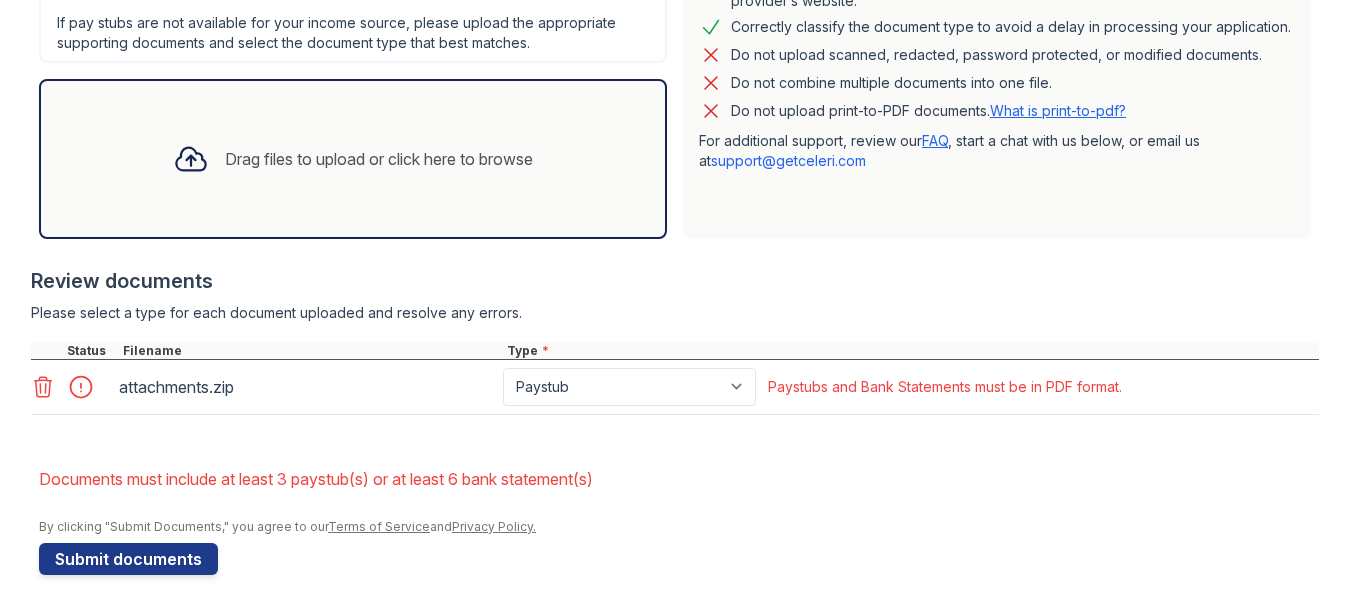 click 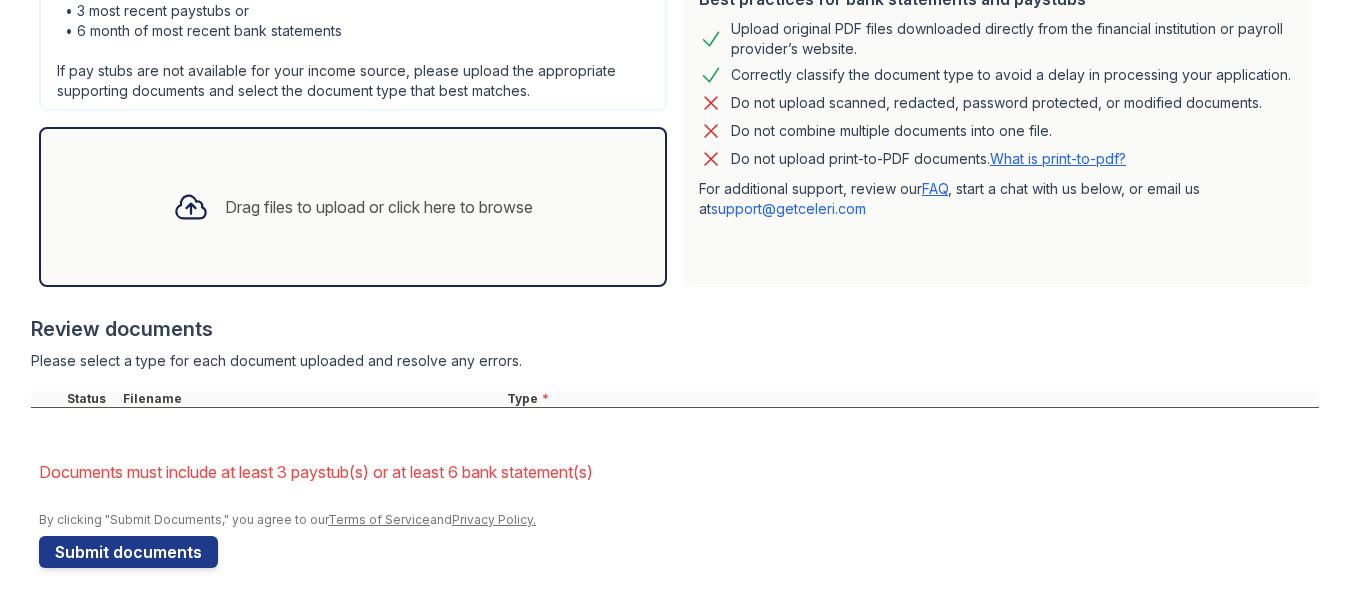 click on "Drag files to upload or click here to browse" at bounding box center [353, 207] 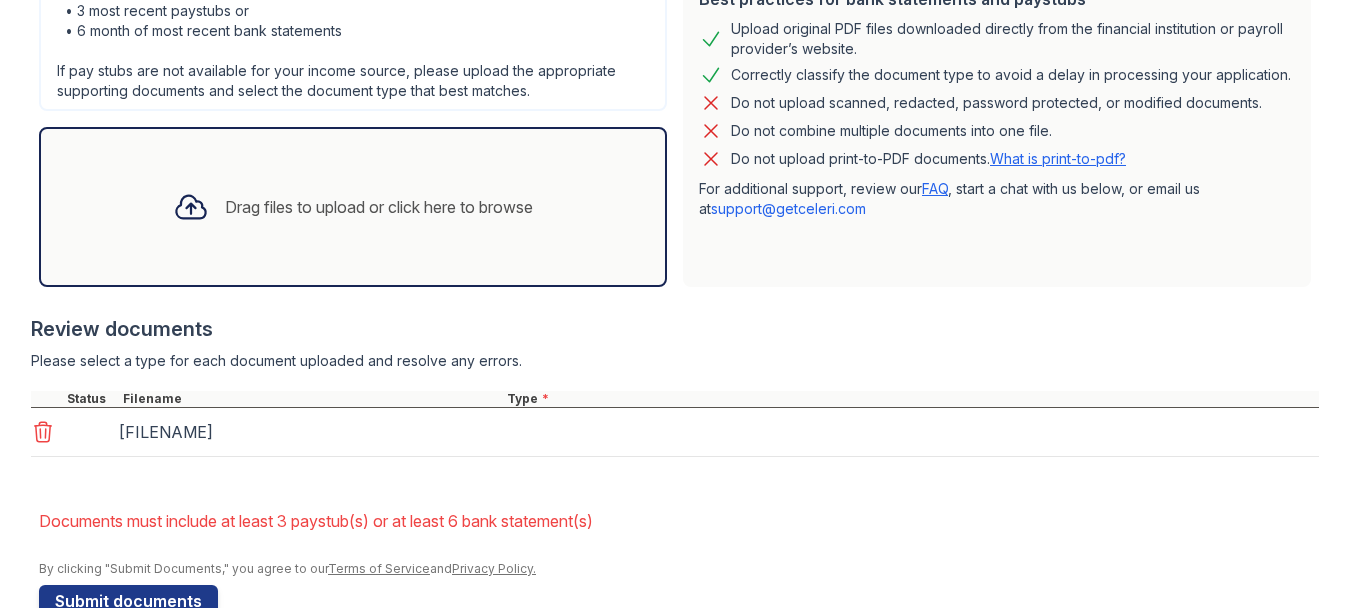 scroll, scrollTop: 585, scrollLeft: 0, axis: vertical 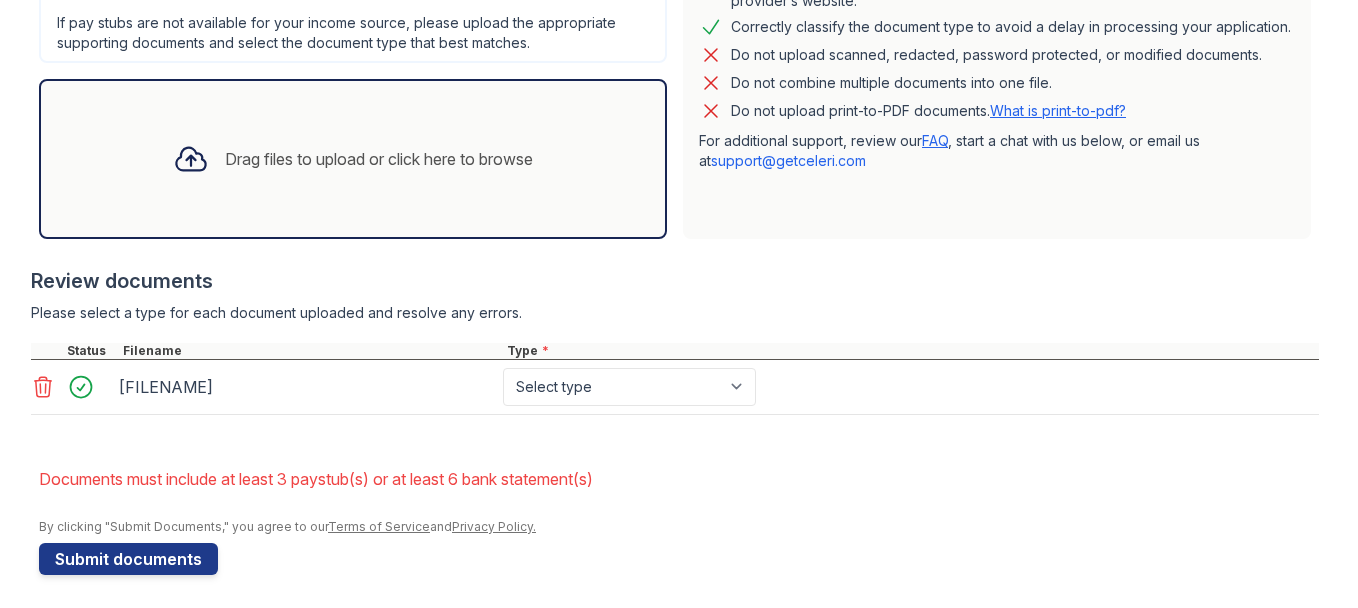 click on "Drag files to upload or click here to browse" at bounding box center [353, 159] 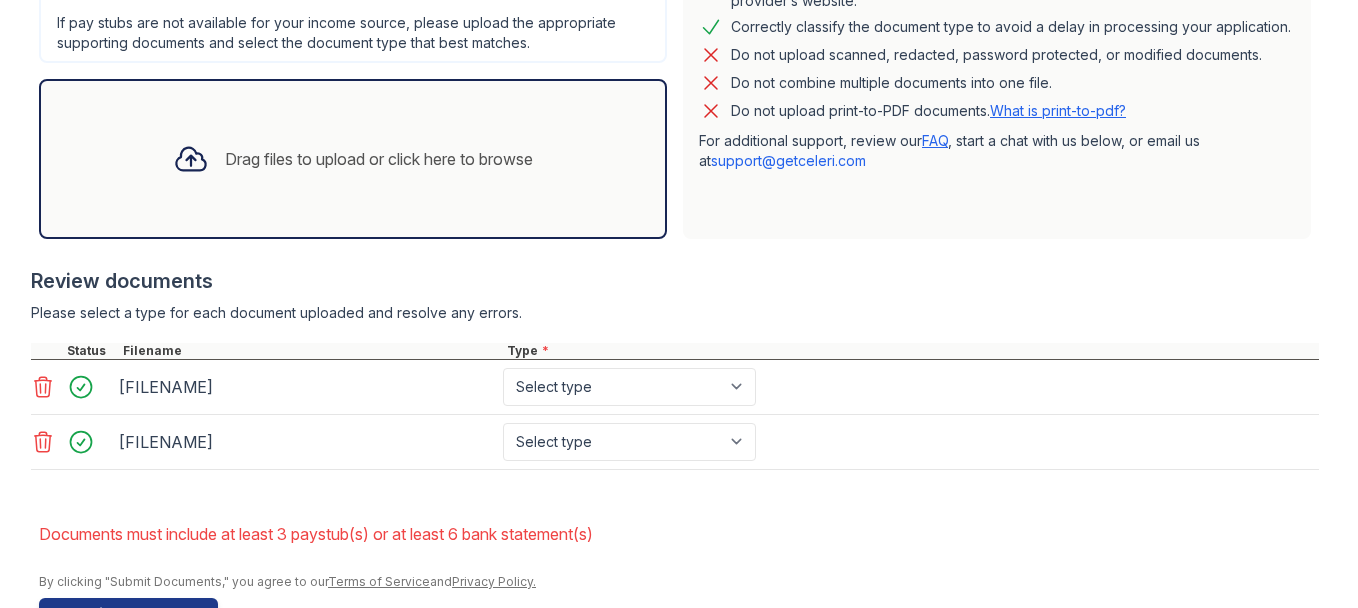 click on "Drag files to upload or click here to browse" at bounding box center [353, 159] 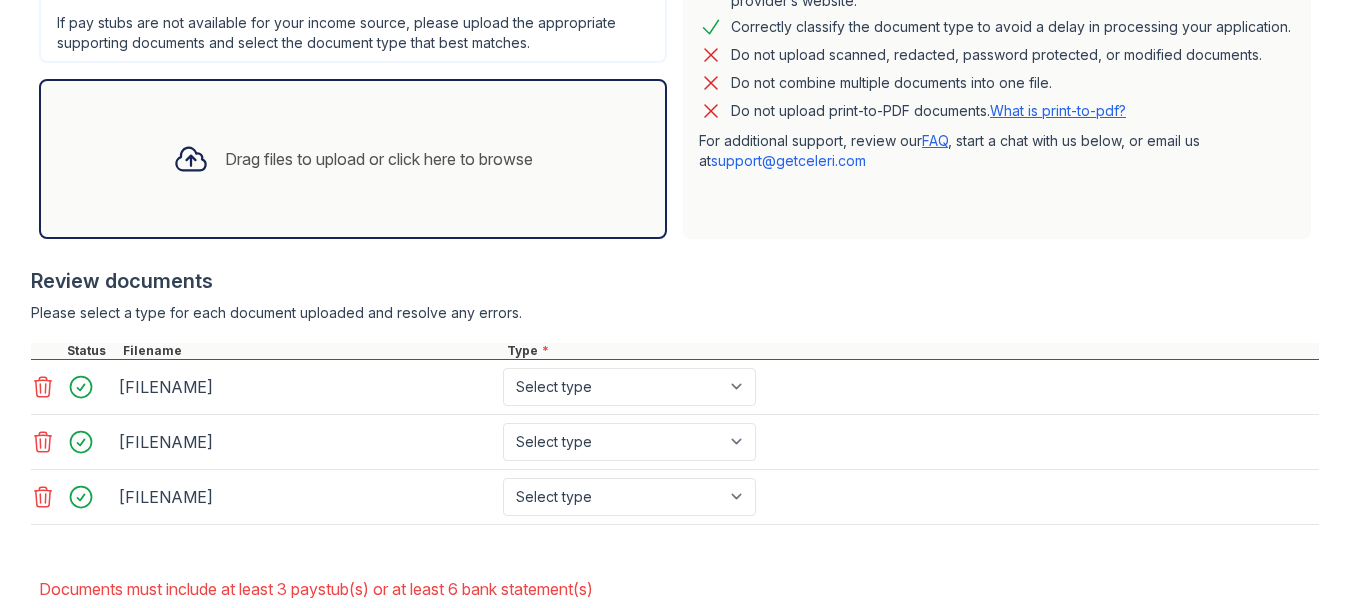 click on "Drag files to upload or click here to browse" at bounding box center [353, 159] 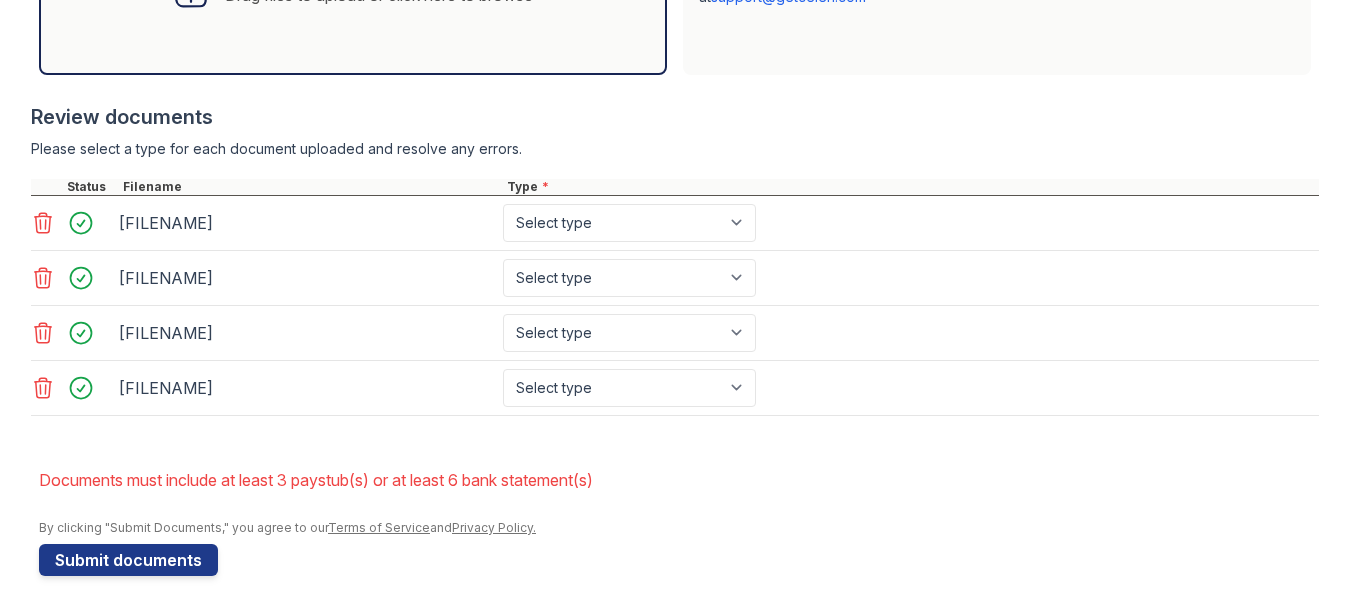 scroll, scrollTop: 751, scrollLeft: 0, axis: vertical 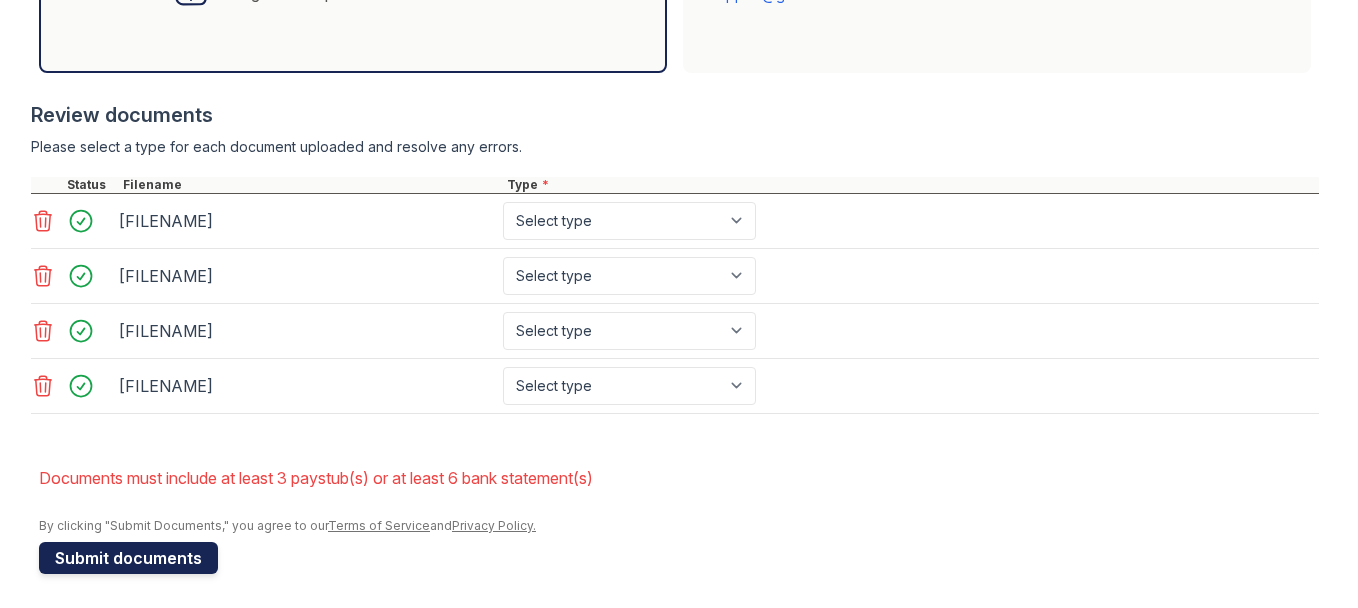 click on "Submit documents" at bounding box center (128, 558) 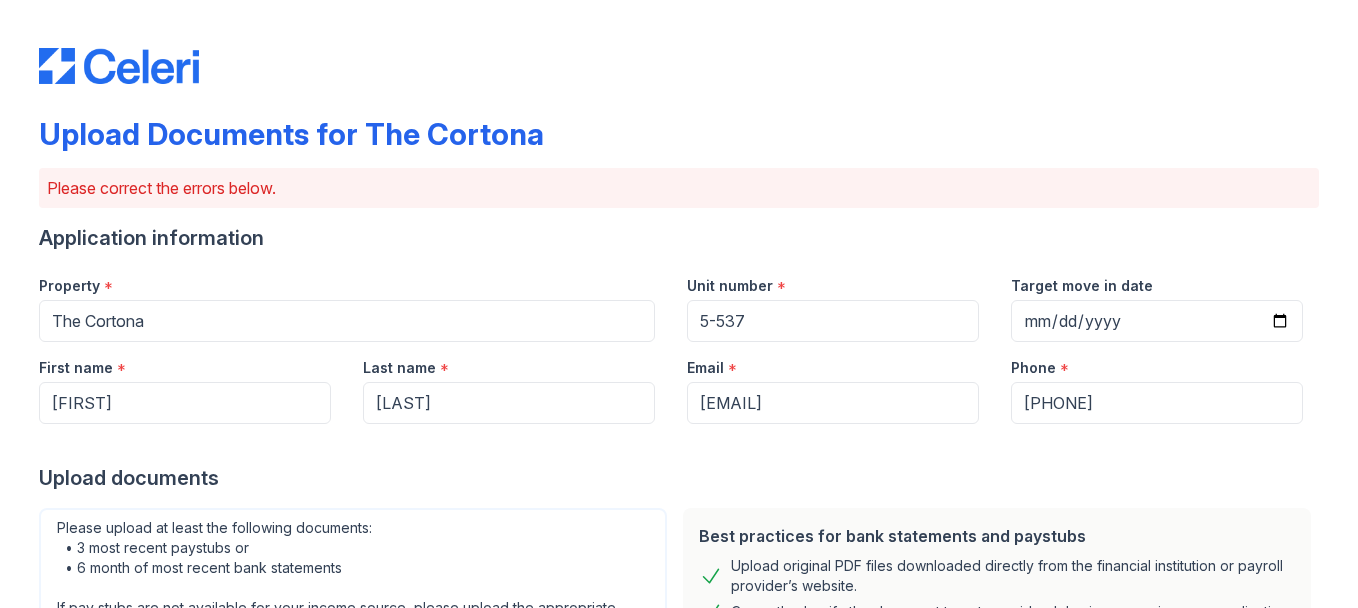 click on "Upload documents" at bounding box center (679, 478) 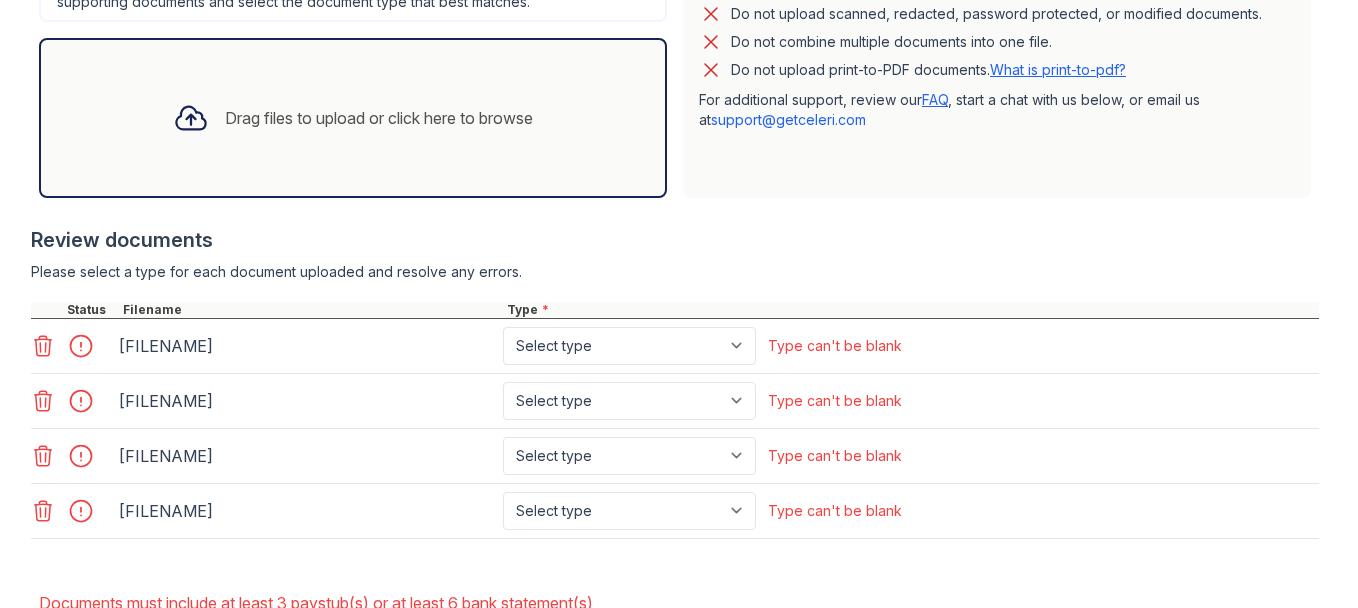 scroll, scrollTop: 627, scrollLeft: 0, axis: vertical 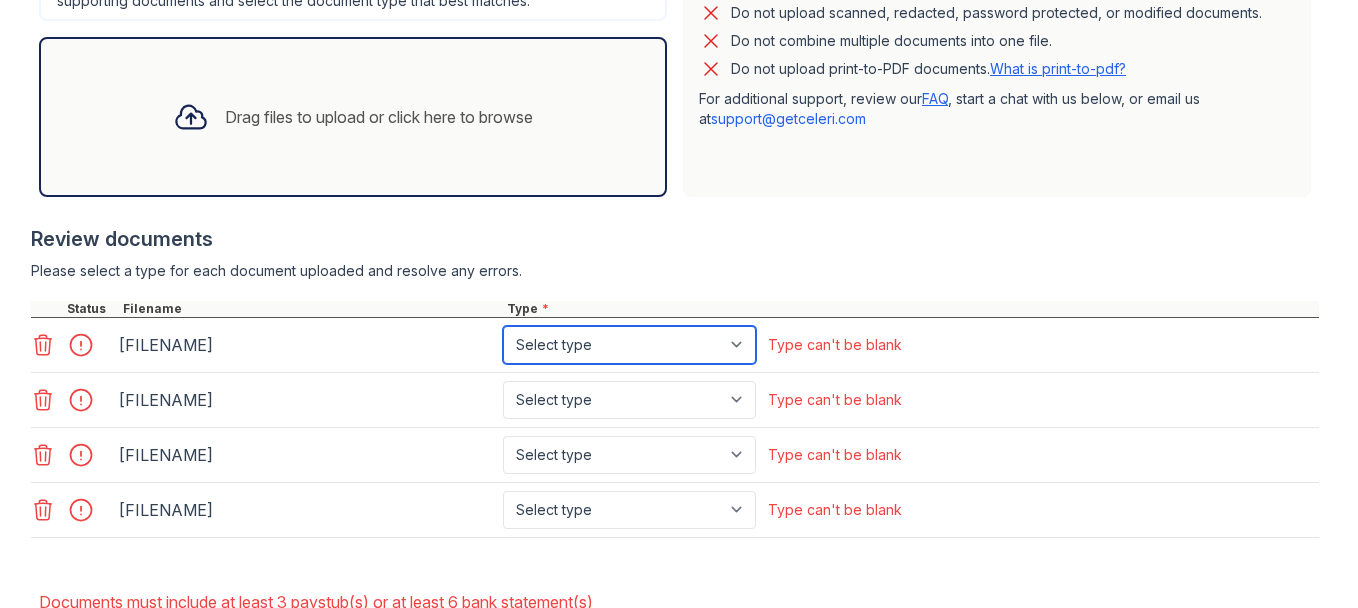 click on "Select type
Paystub
Bank Statement
Offer Letter
Tax Documents
Benefit Award Letter
Investment Account Statement
Other" at bounding box center [629, 345] 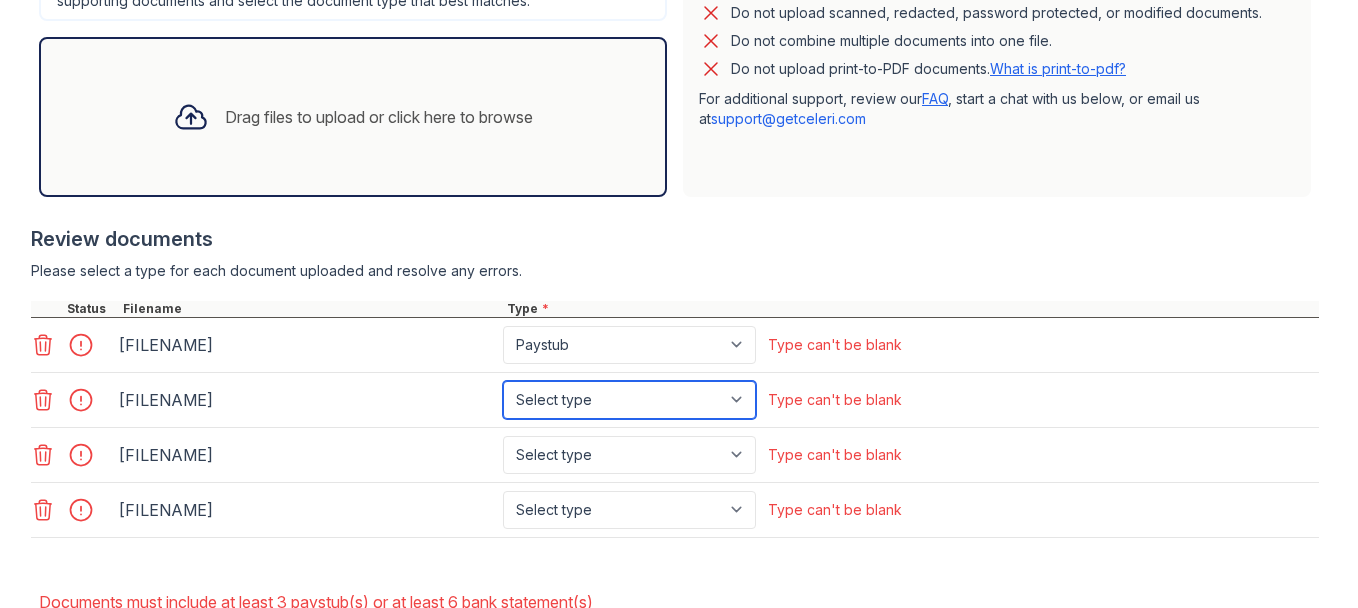 click on "Select type
Paystub
Bank Statement
Offer Letter
Tax Documents
Benefit Award Letter
Investment Account Statement
Other" at bounding box center (629, 400) 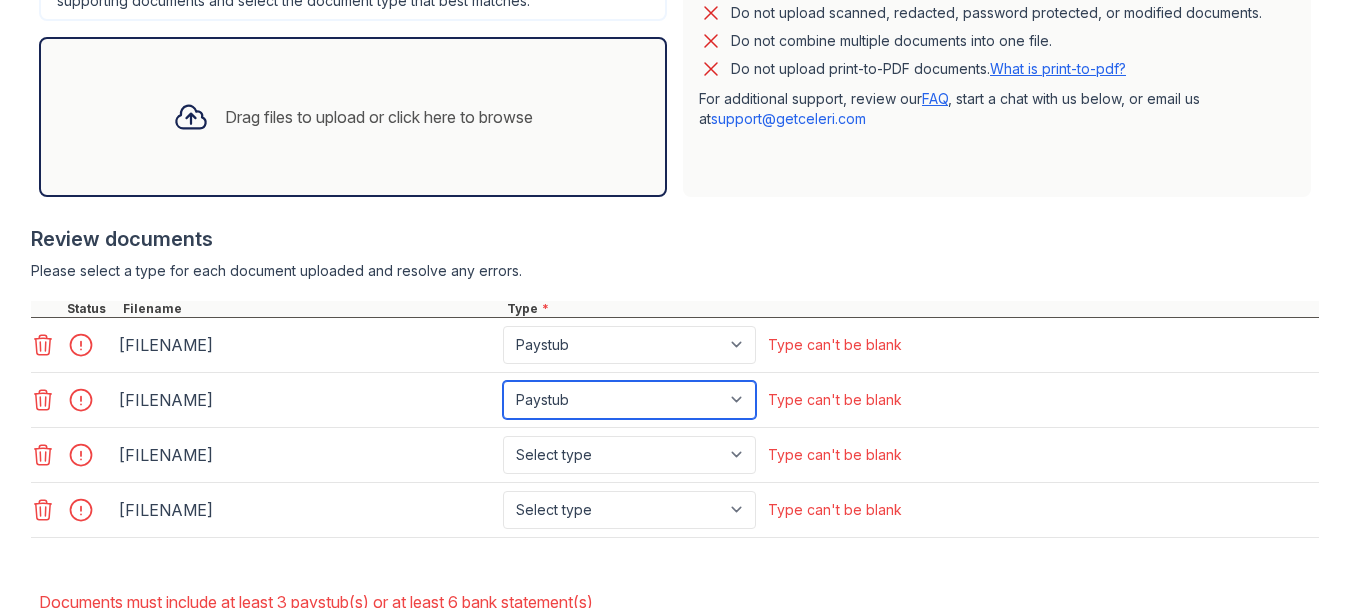 click on "Select type
Paystub
Bank Statement
Offer Letter
Tax Documents
Benefit Award Letter
Investment Account Statement
Other" at bounding box center (629, 400) 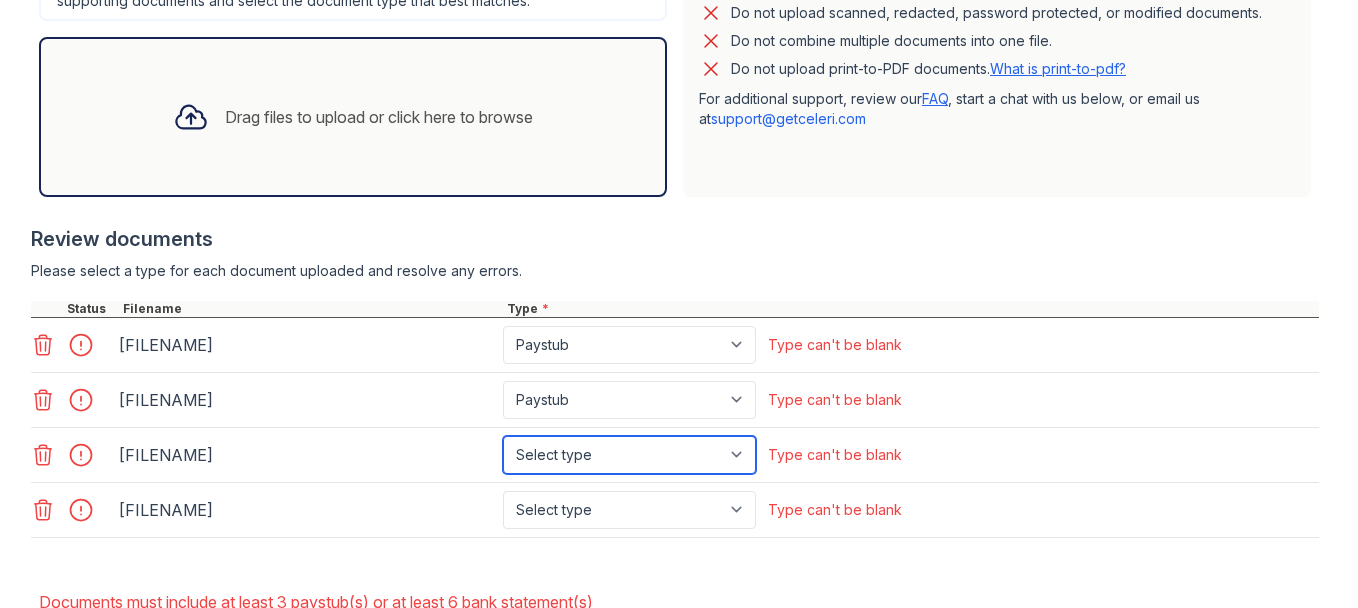 click on "Select type
Paystub
Bank Statement
Offer Letter
Tax Documents
Benefit Award Letter
Investment Account Statement
Other" at bounding box center [629, 455] 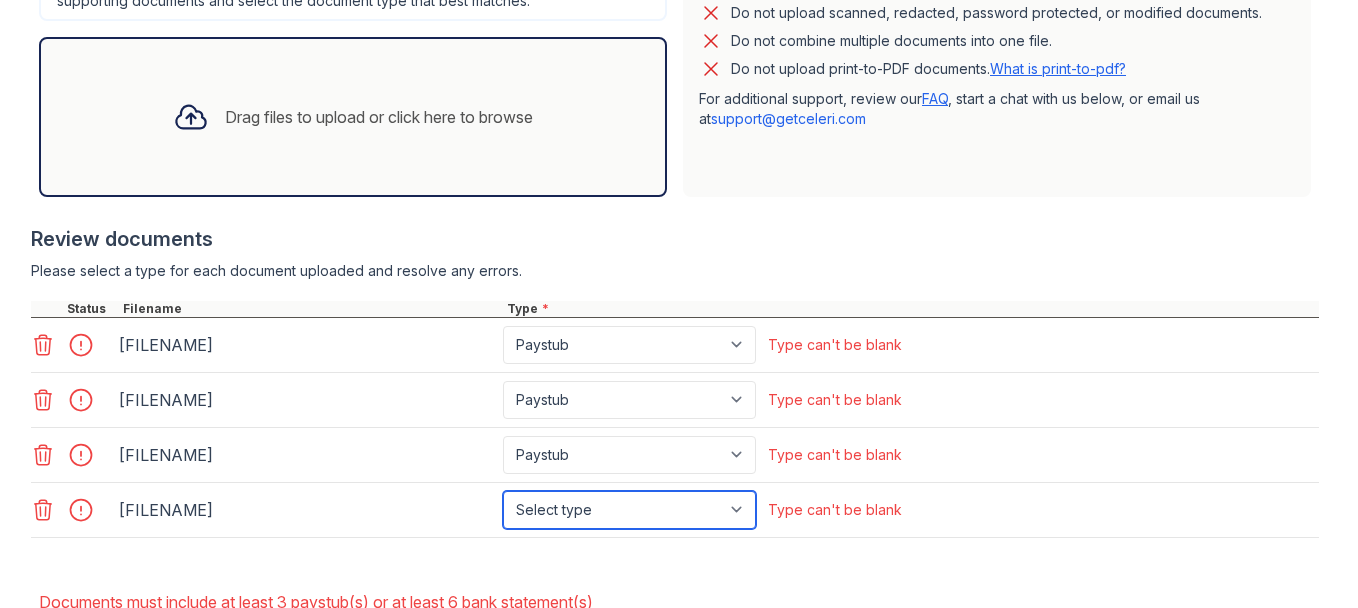 click on "Select type
Paystub
Bank Statement
Offer Letter
Tax Documents
Benefit Award Letter
Investment Account Statement
Other" at bounding box center [629, 510] 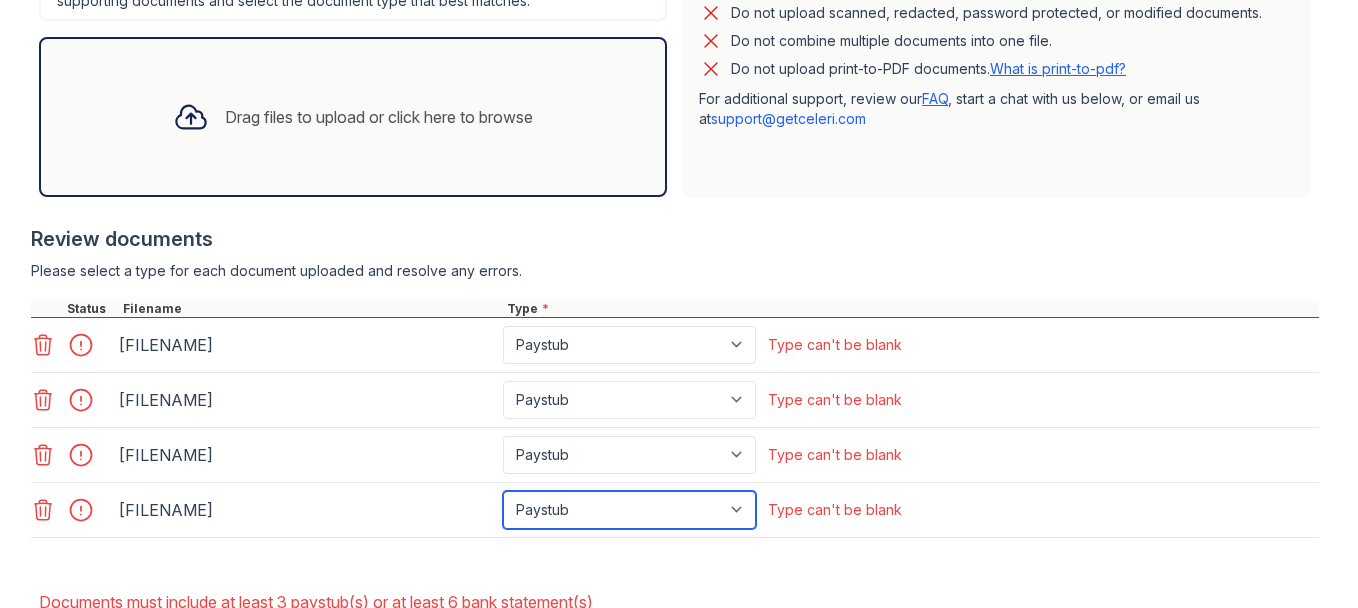 scroll, scrollTop: 757, scrollLeft: 0, axis: vertical 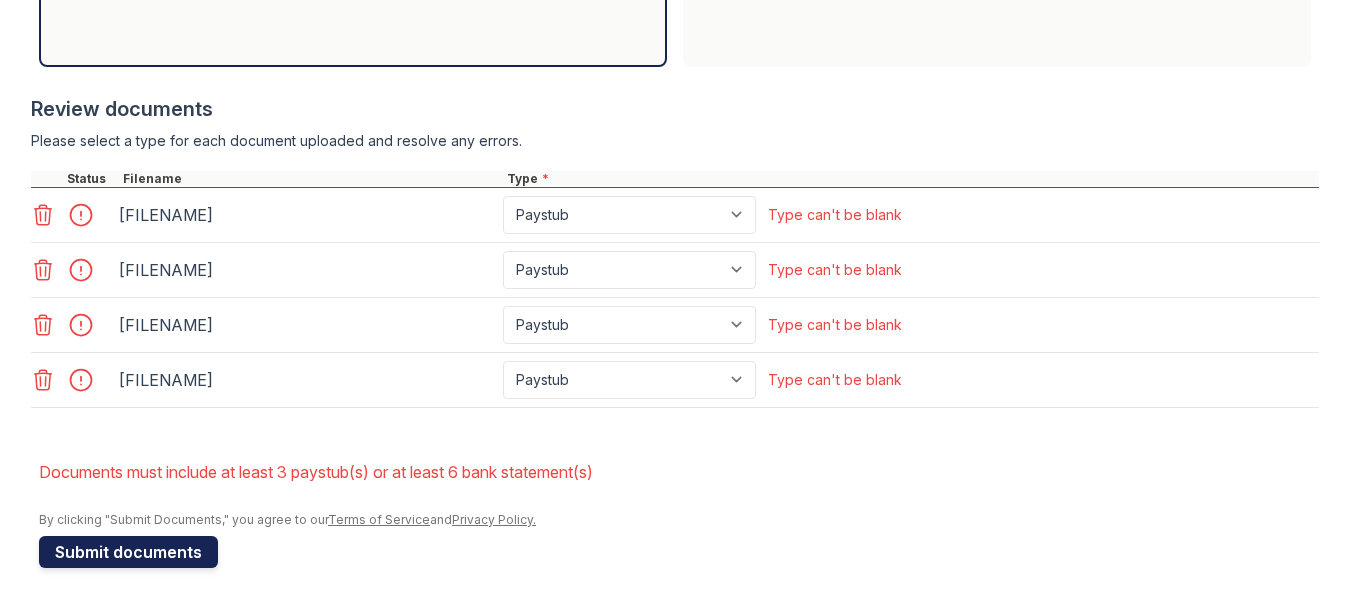 click on "Submit documents" at bounding box center (128, 552) 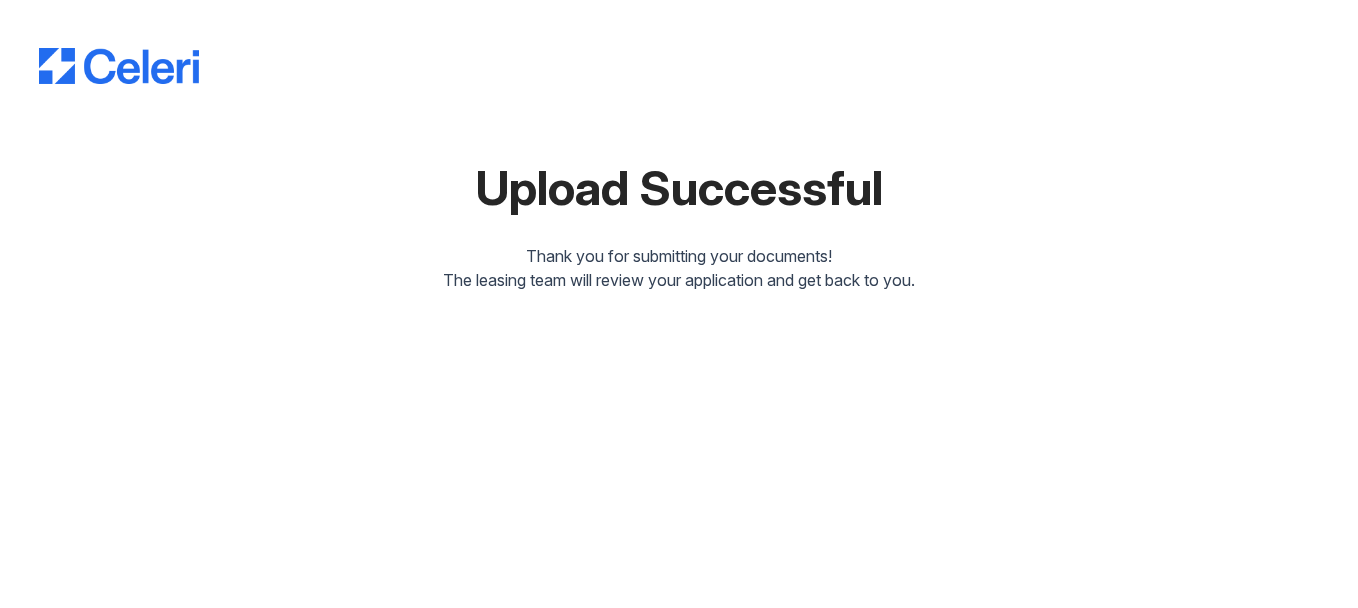 click on "Upload Successful
Thank you for submitting your documents!
The leasing team will review your application and get back to you." at bounding box center (679, 304) 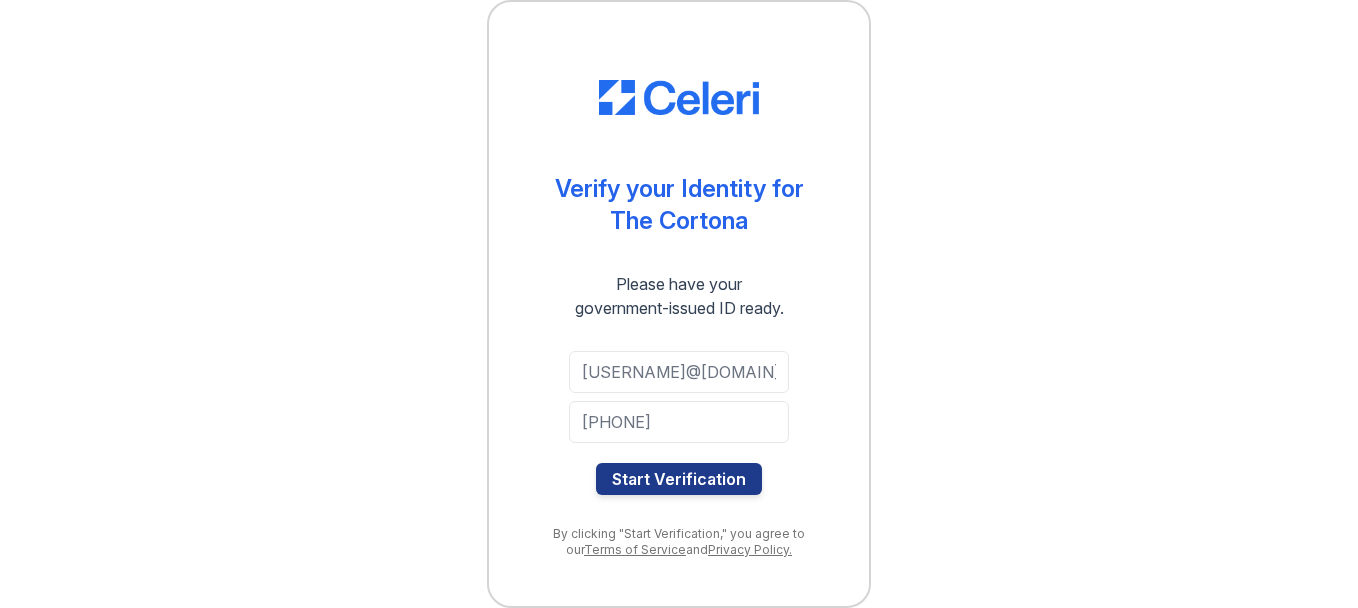 scroll, scrollTop: 0, scrollLeft: 0, axis: both 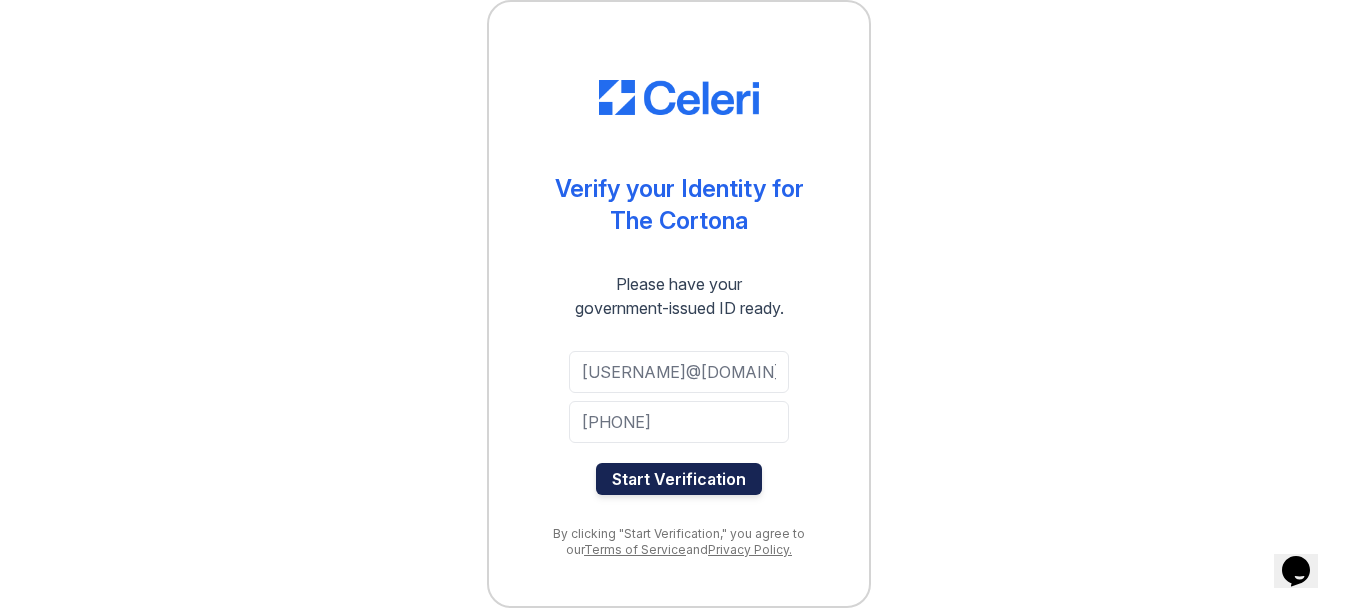 click on "Start Verification" at bounding box center [679, 479] 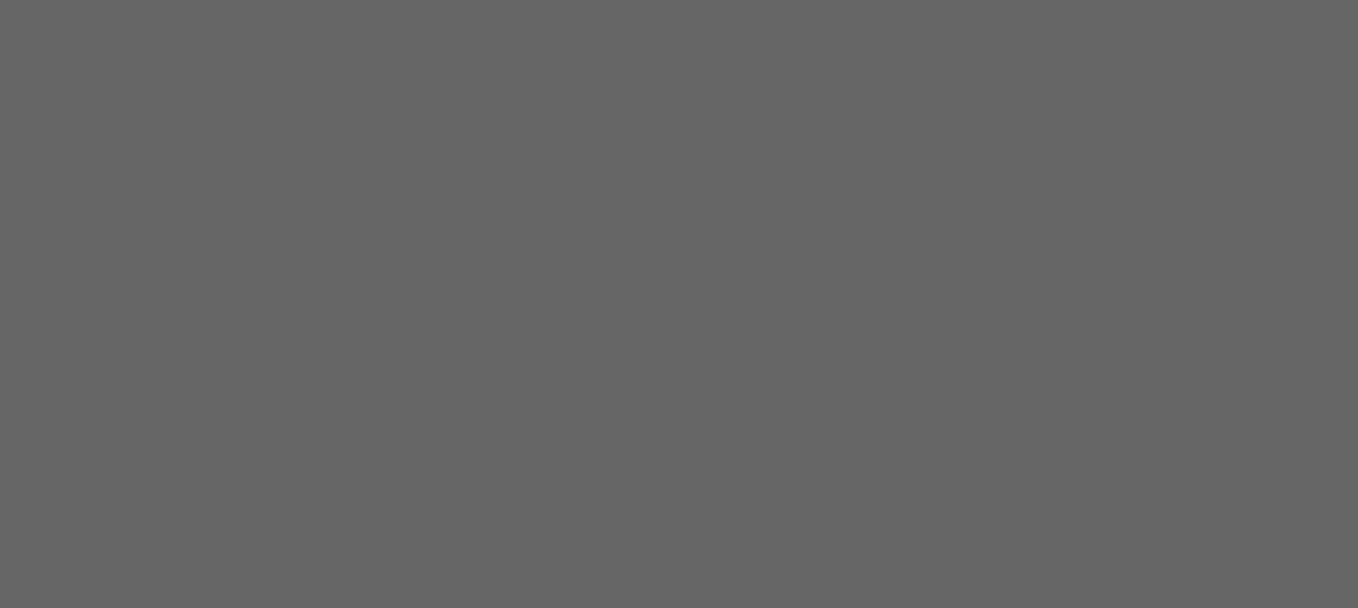 scroll, scrollTop: 0, scrollLeft: 0, axis: both 